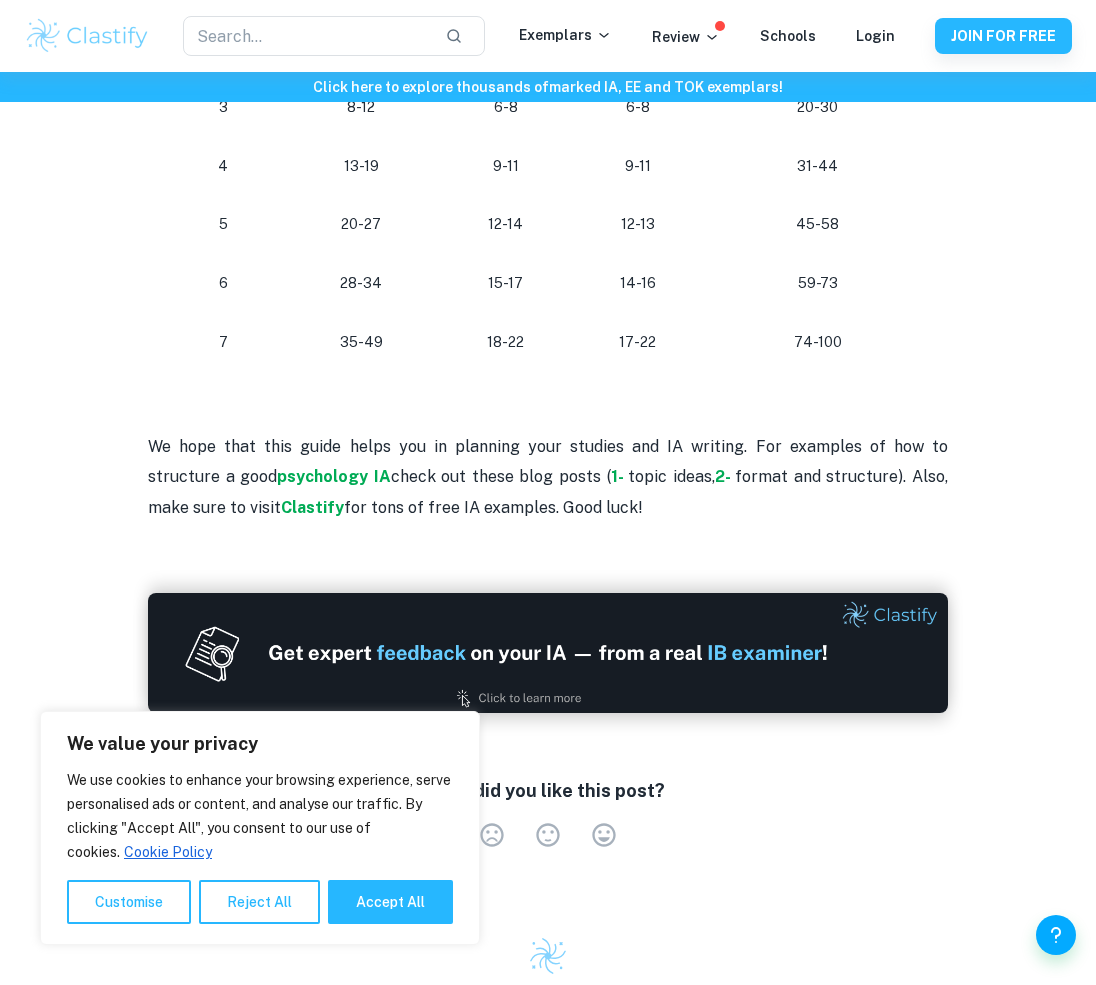 scroll, scrollTop: 2037, scrollLeft: 0, axis: vertical 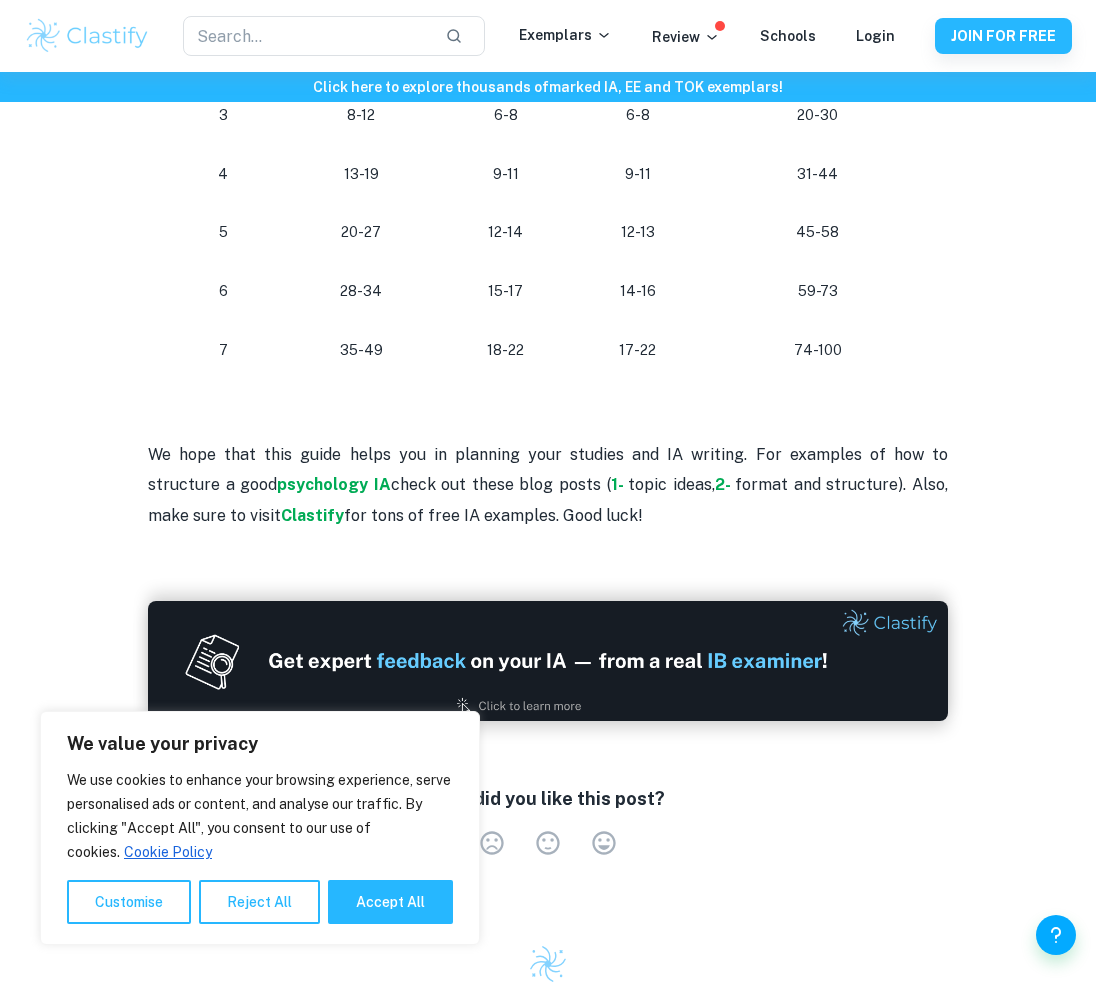 click on "35-49" at bounding box center [361, 350] 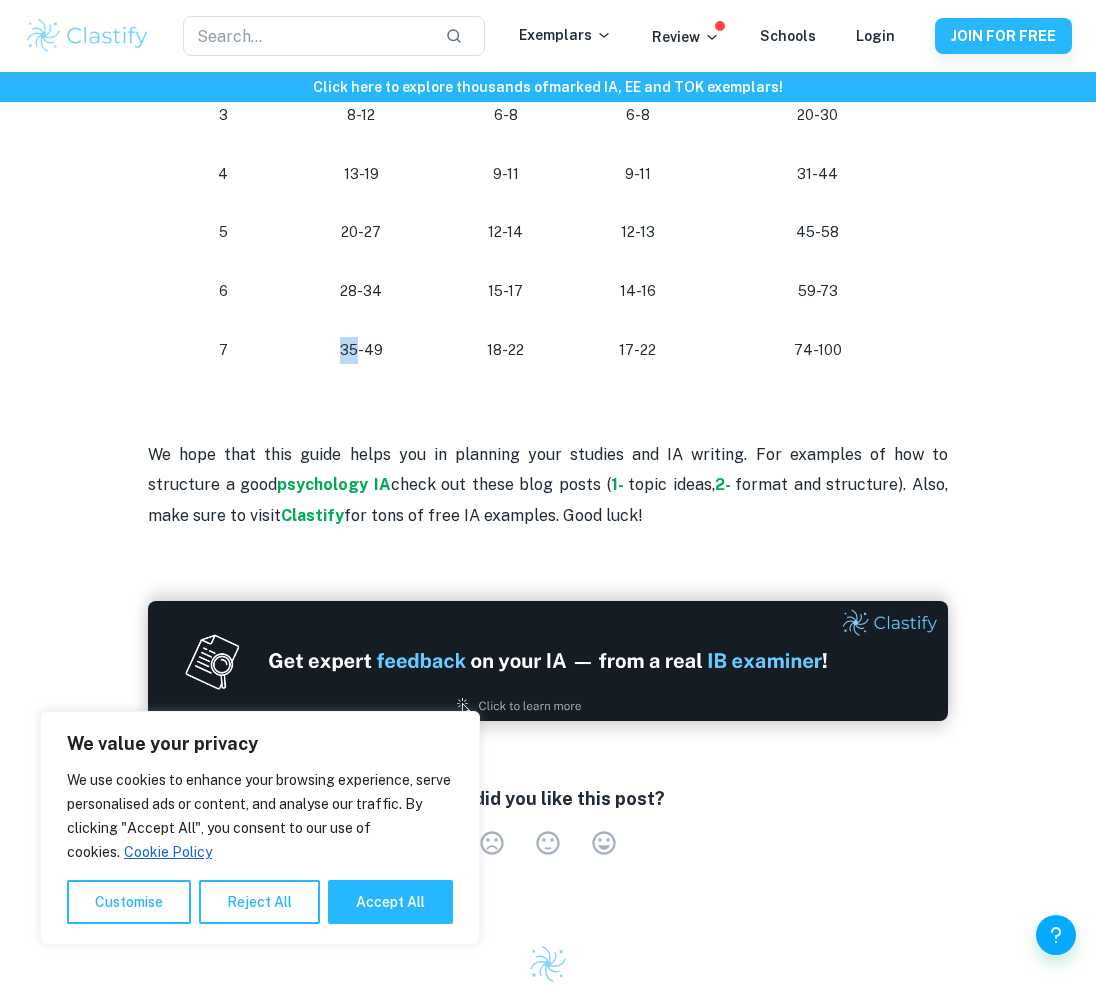click on "35-49" at bounding box center [361, 350] 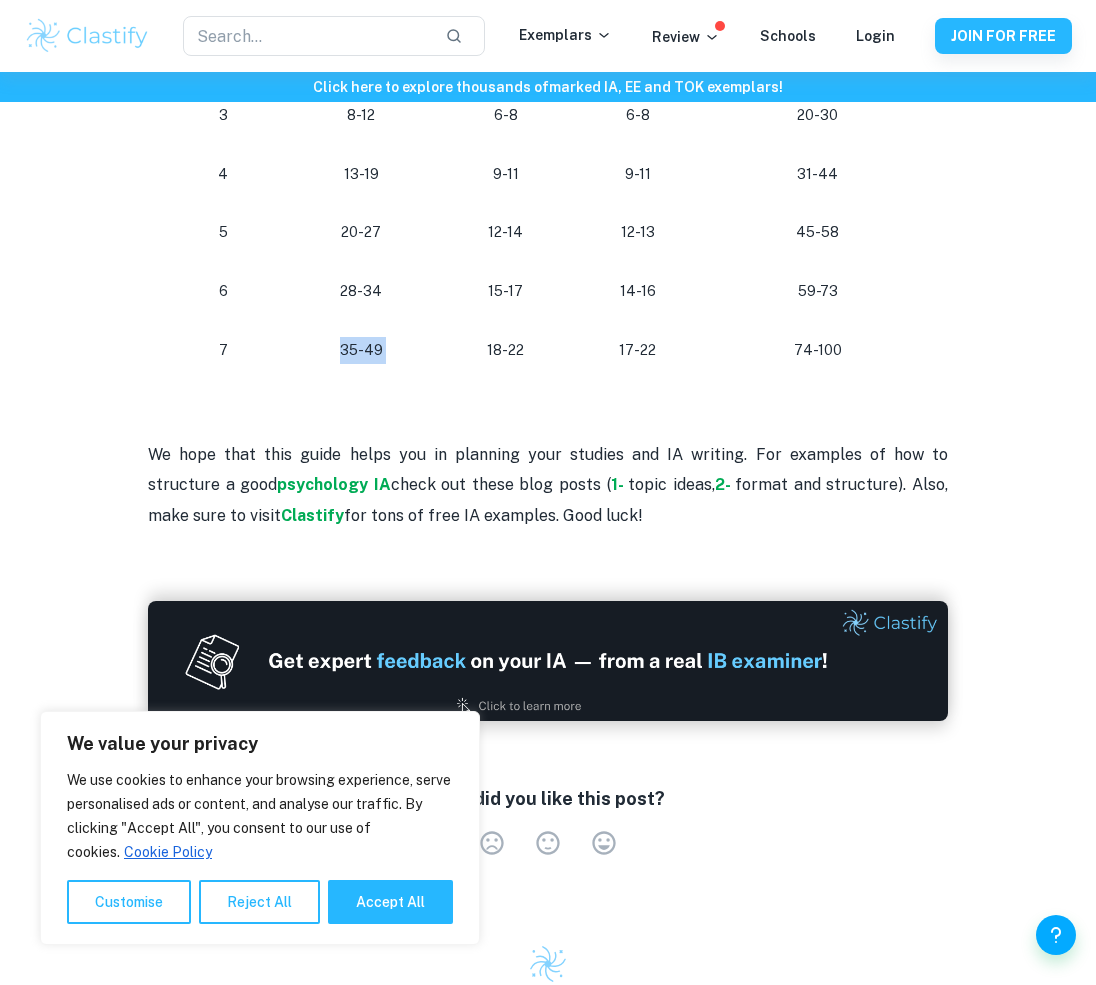 click on "35-49" at bounding box center [361, 350] 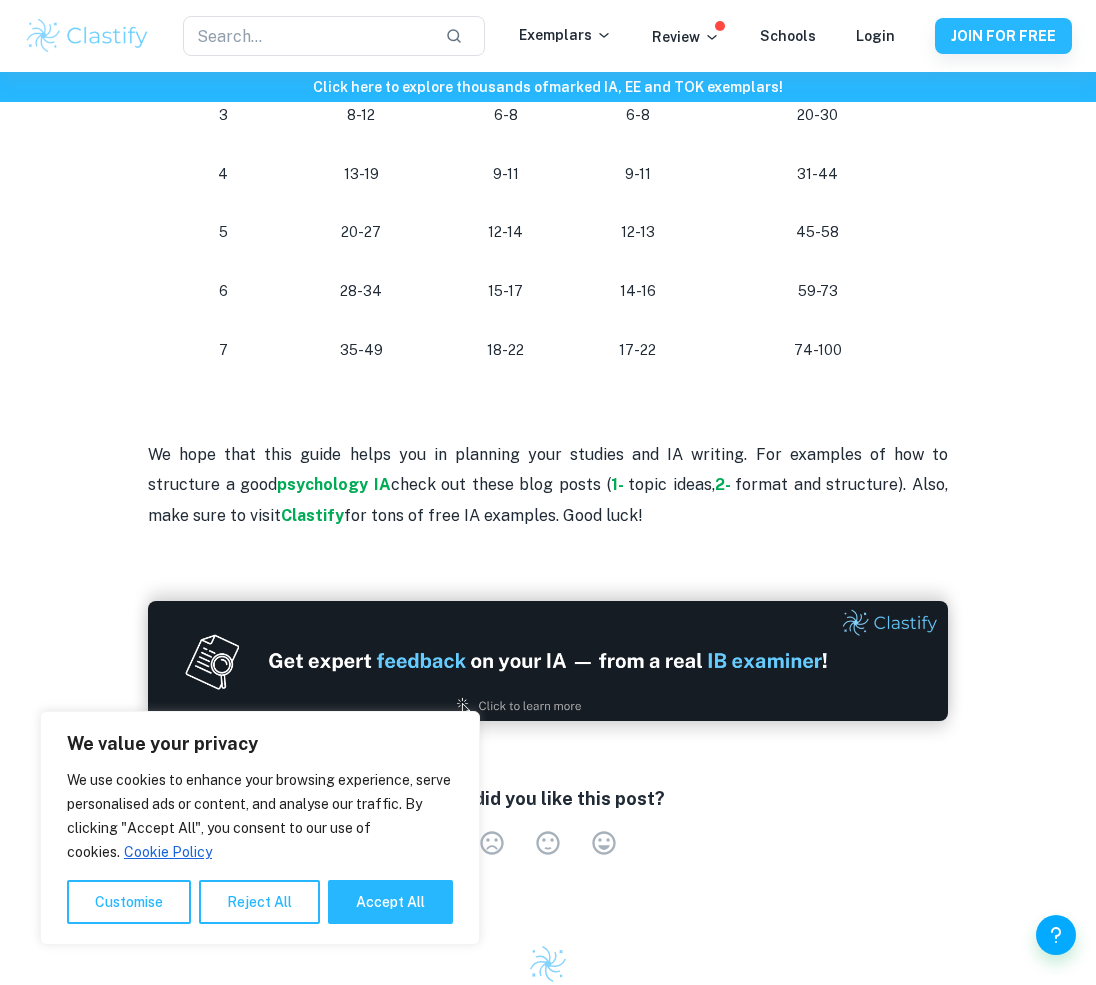 click on "35-49" at bounding box center [361, 350] 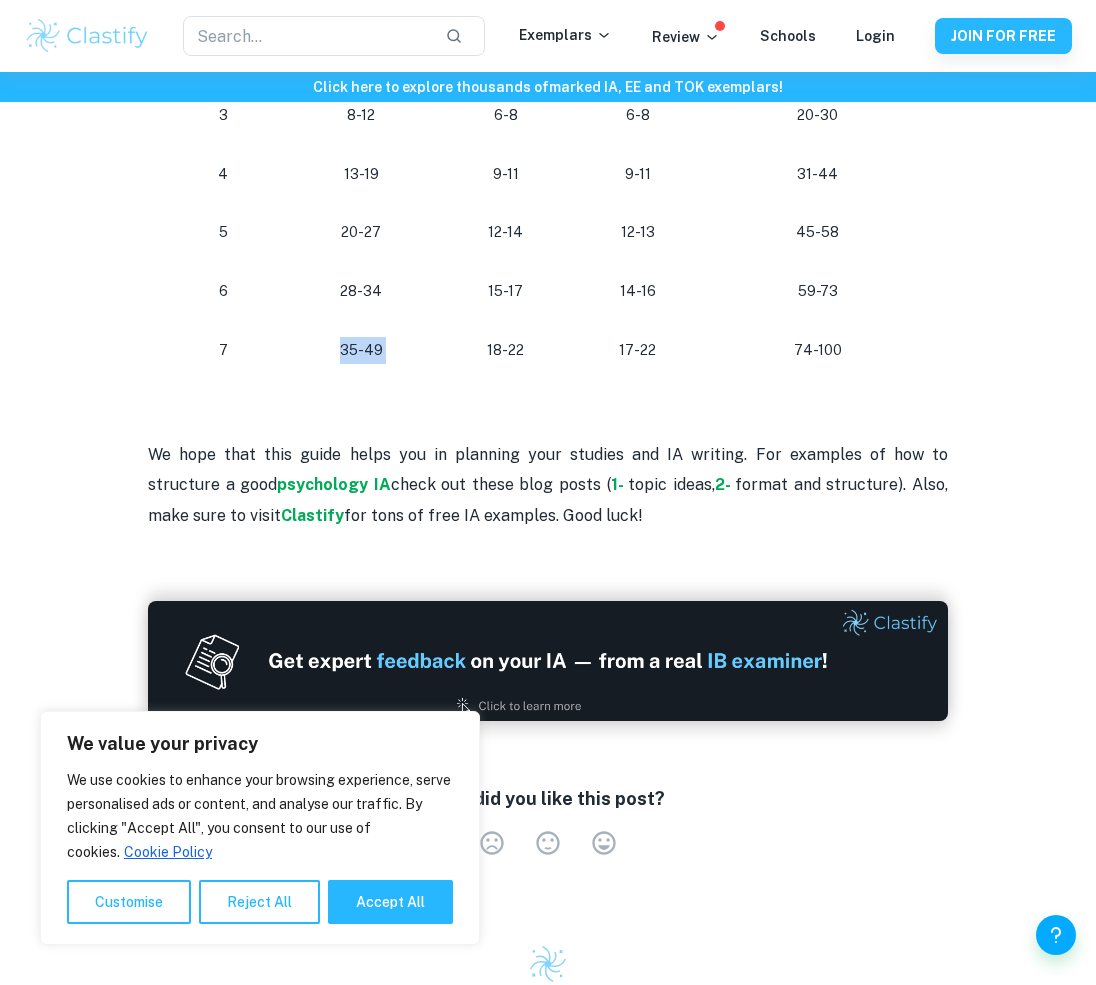 click on "35-49" at bounding box center [361, 350] 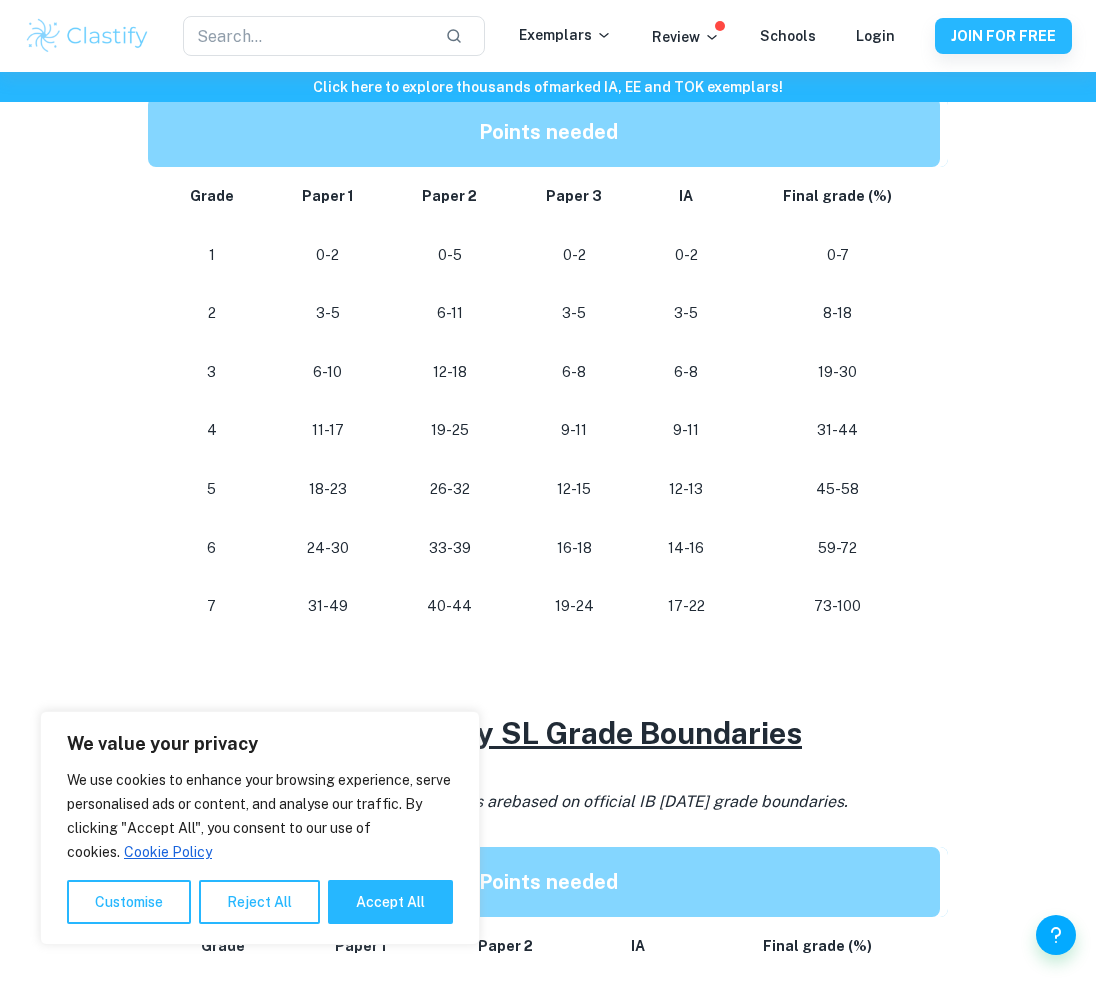 scroll, scrollTop: 1048, scrollLeft: 0, axis: vertical 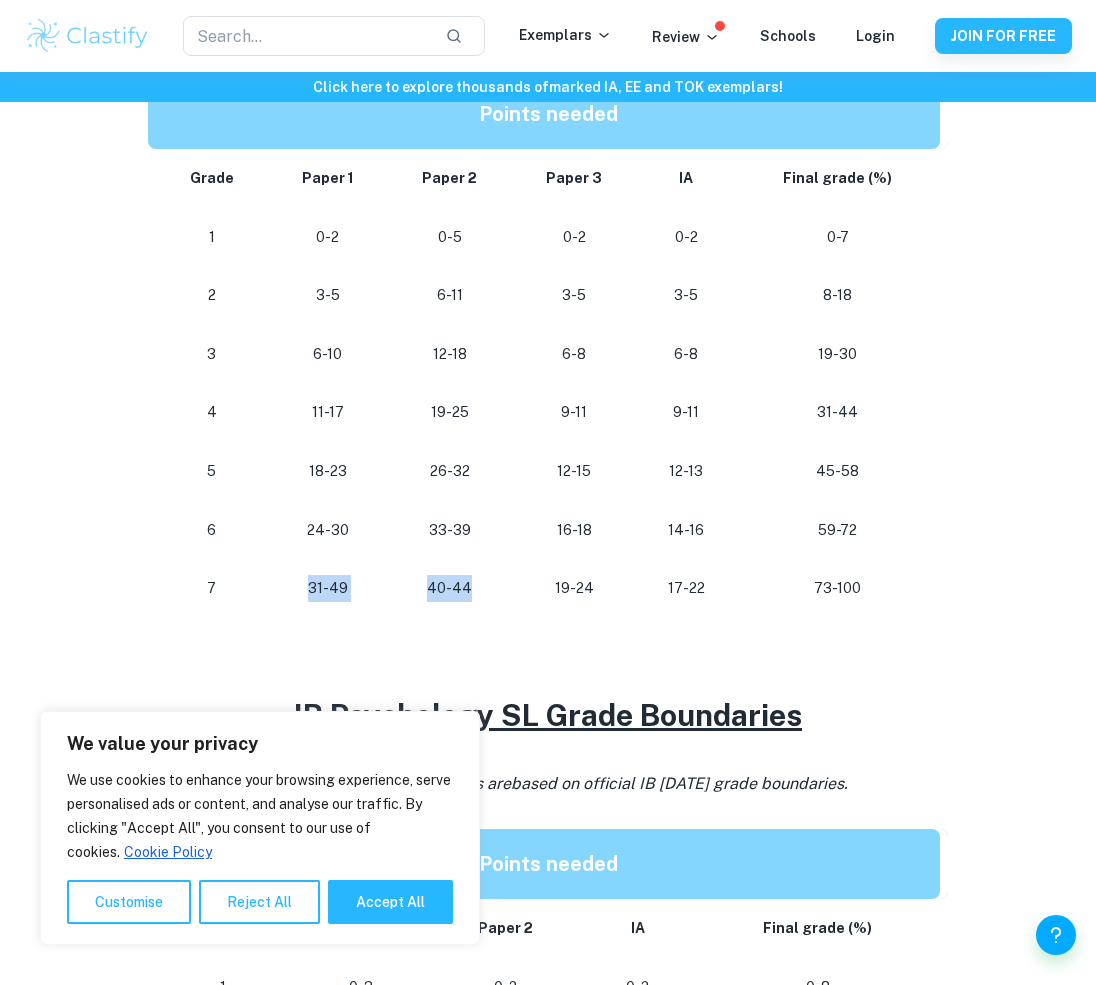 drag, startPoint x: 310, startPoint y: 588, endPoint x: 482, endPoint y: 591, distance: 172.02615 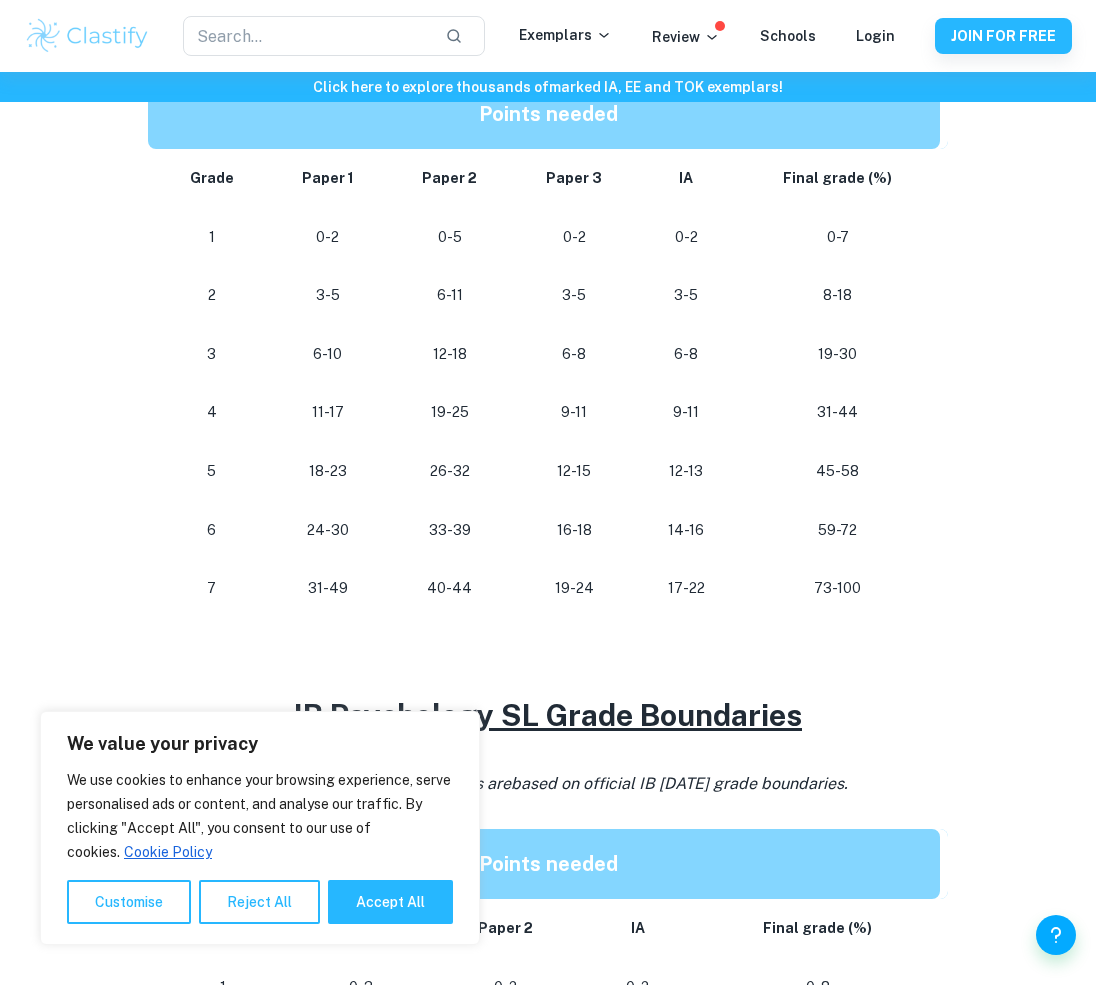 click on "19-24" at bounding box center (574, 588) 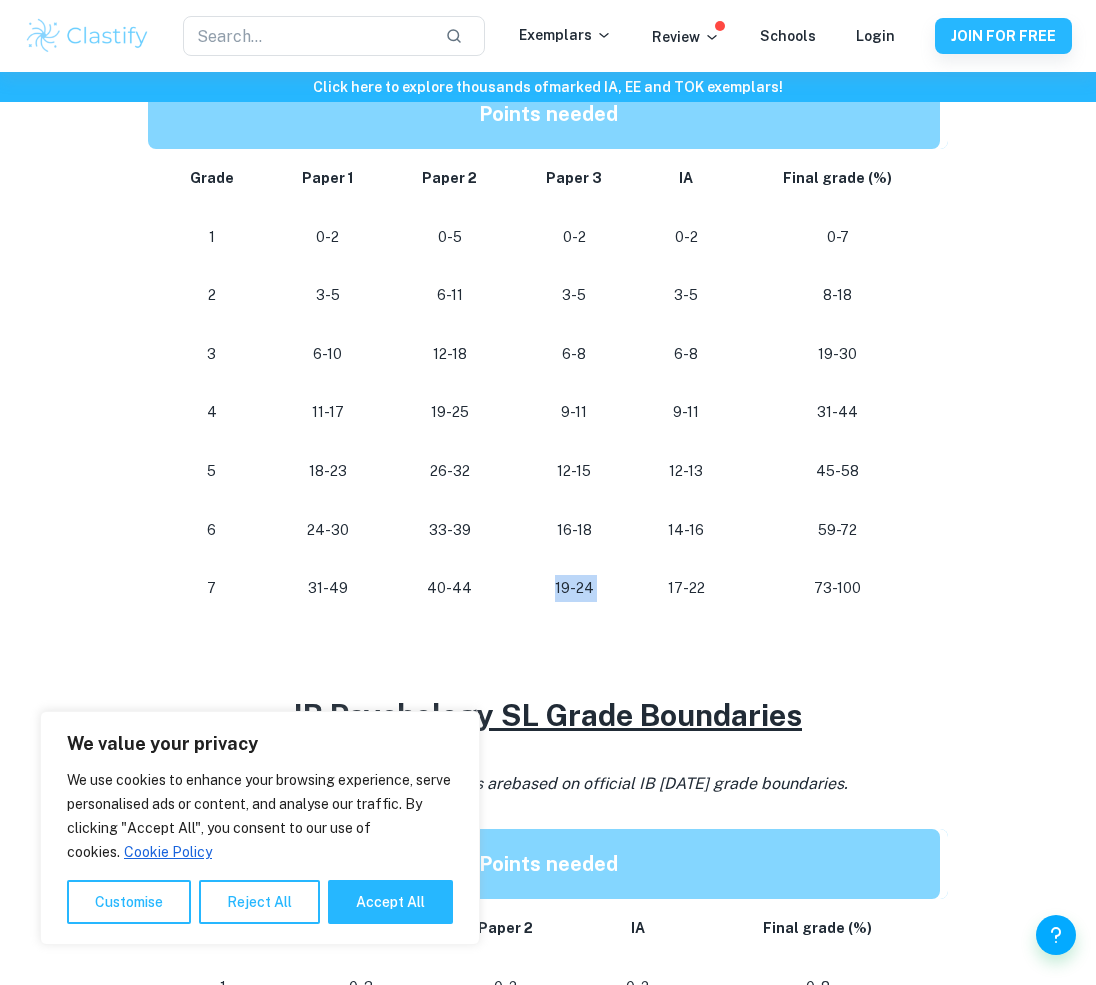 click on "17-22" at bounding box center (686, 588) 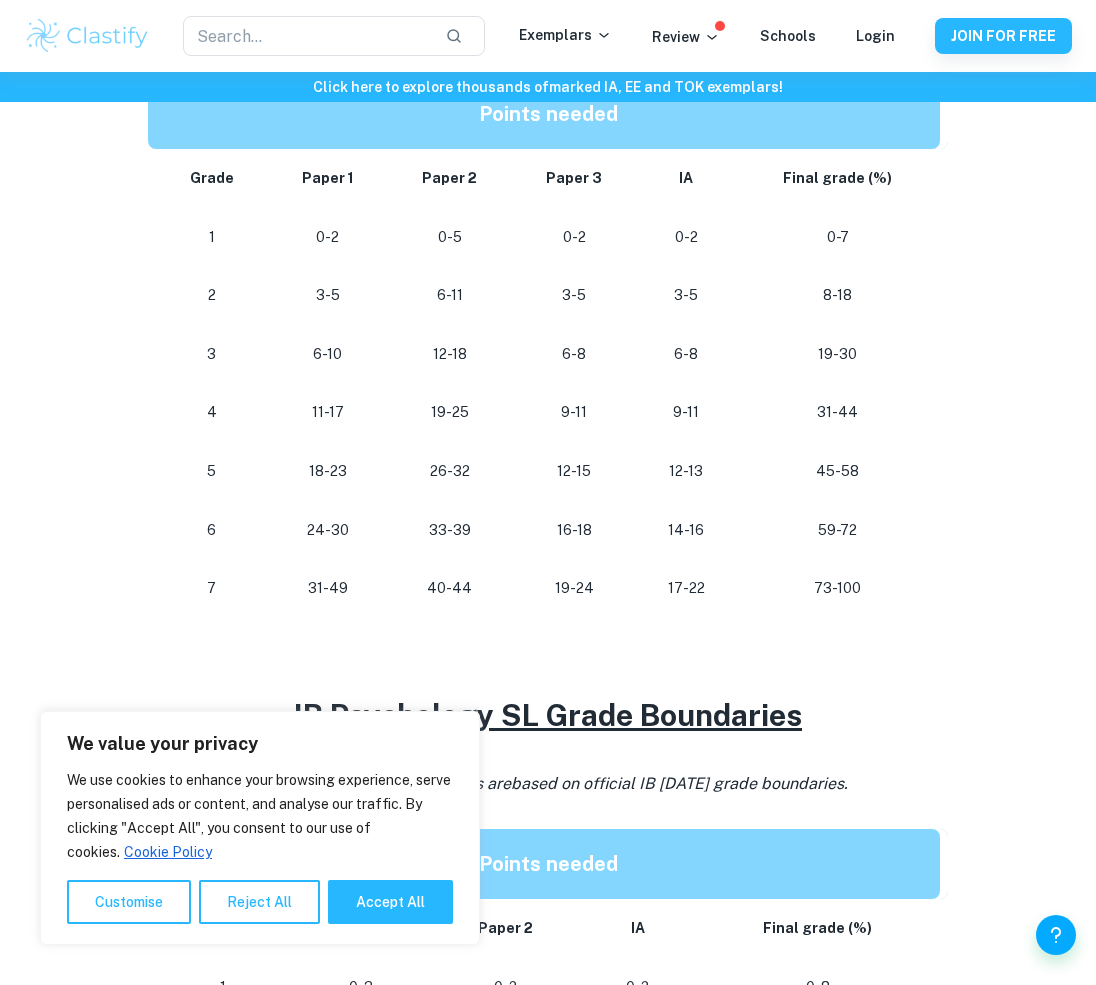 click on "17-22" at bounding box center (686, 588) 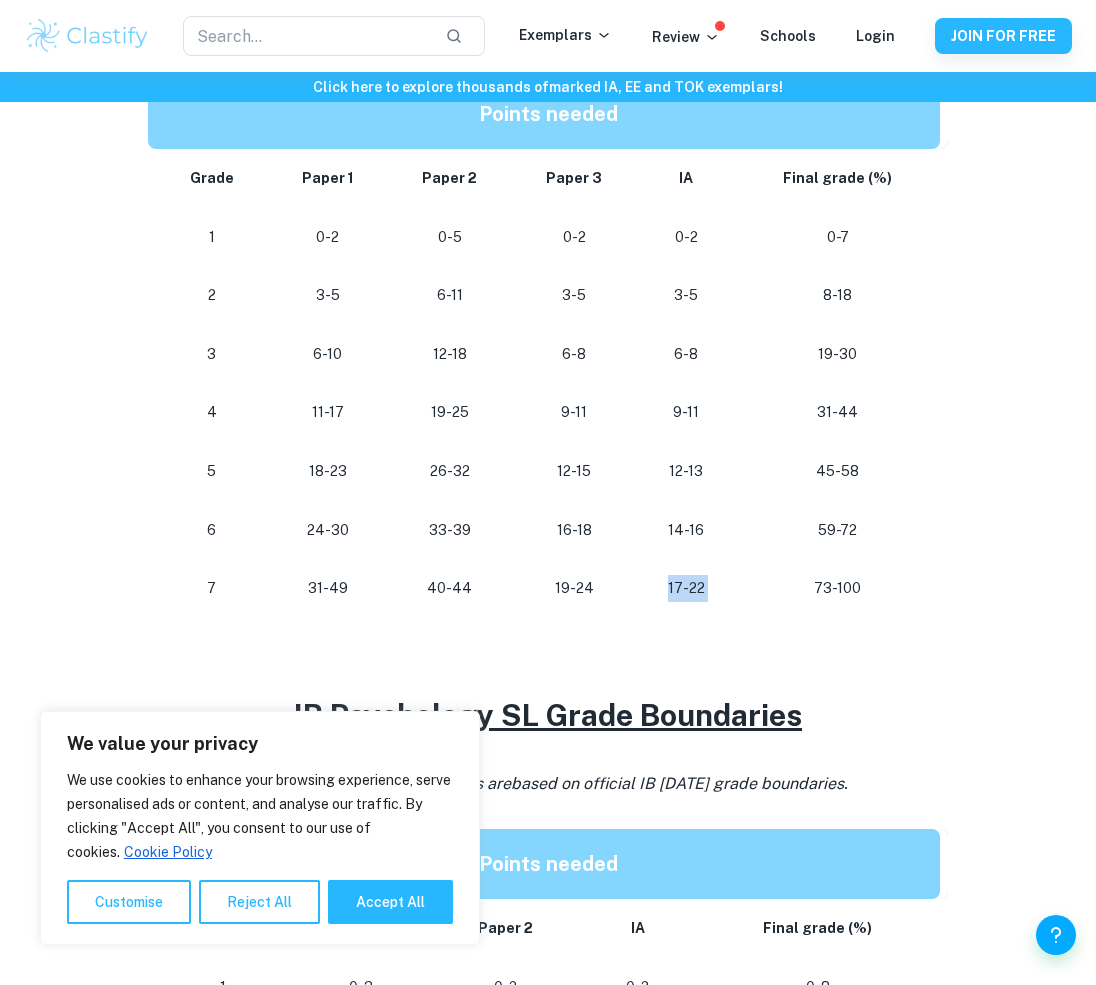 click on "73-100" at bounding box center [838, 588] 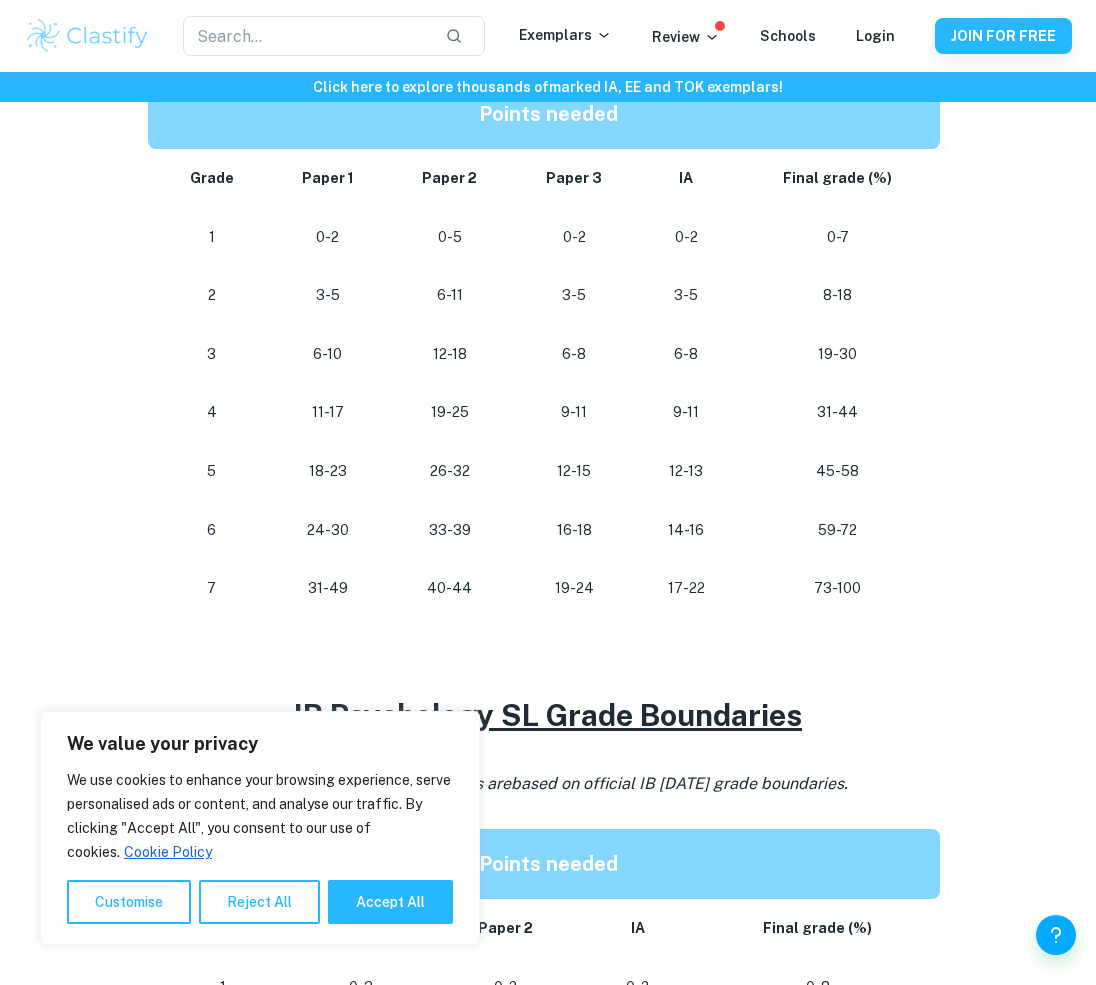 click on "73-100" at bounding box center (838, 588) 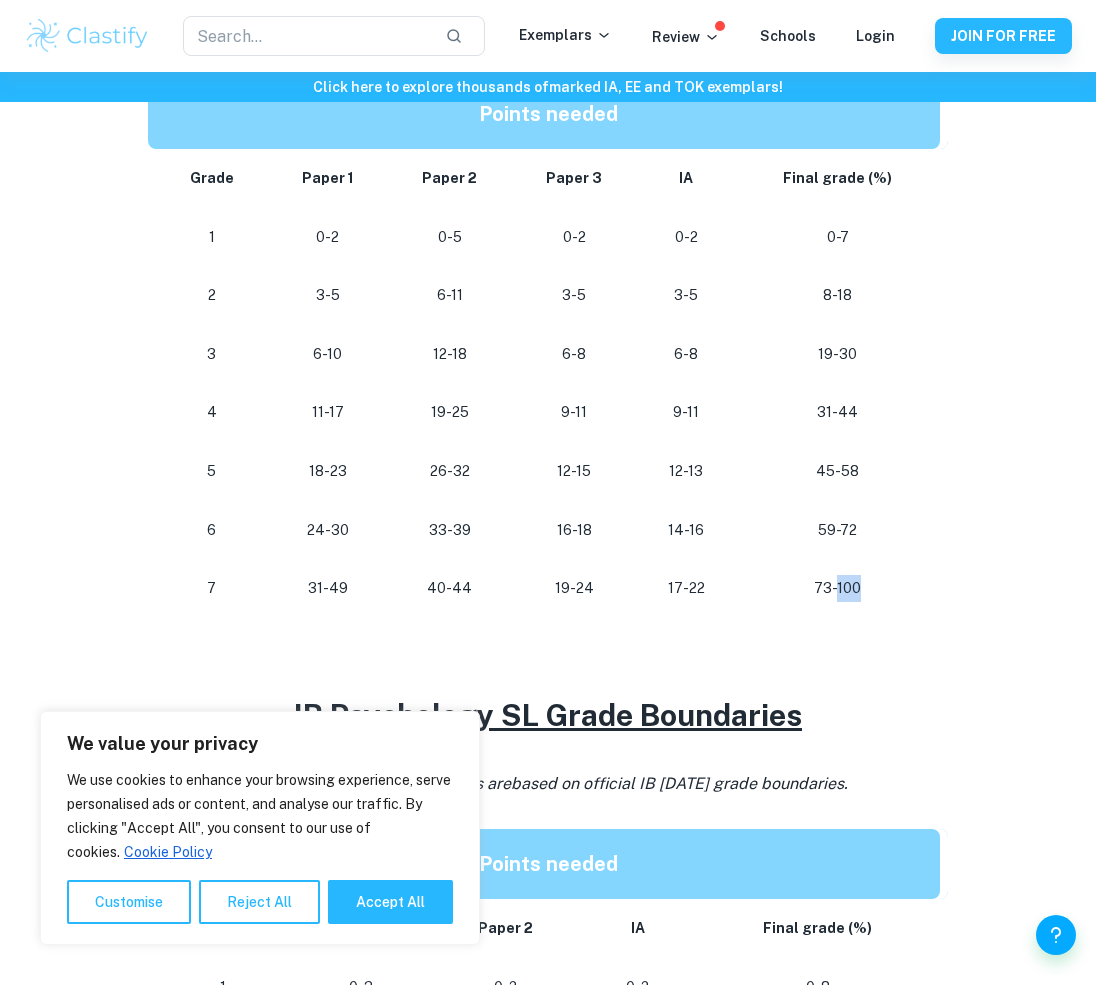 click on "73-100" at bounding box center (838, 588) 